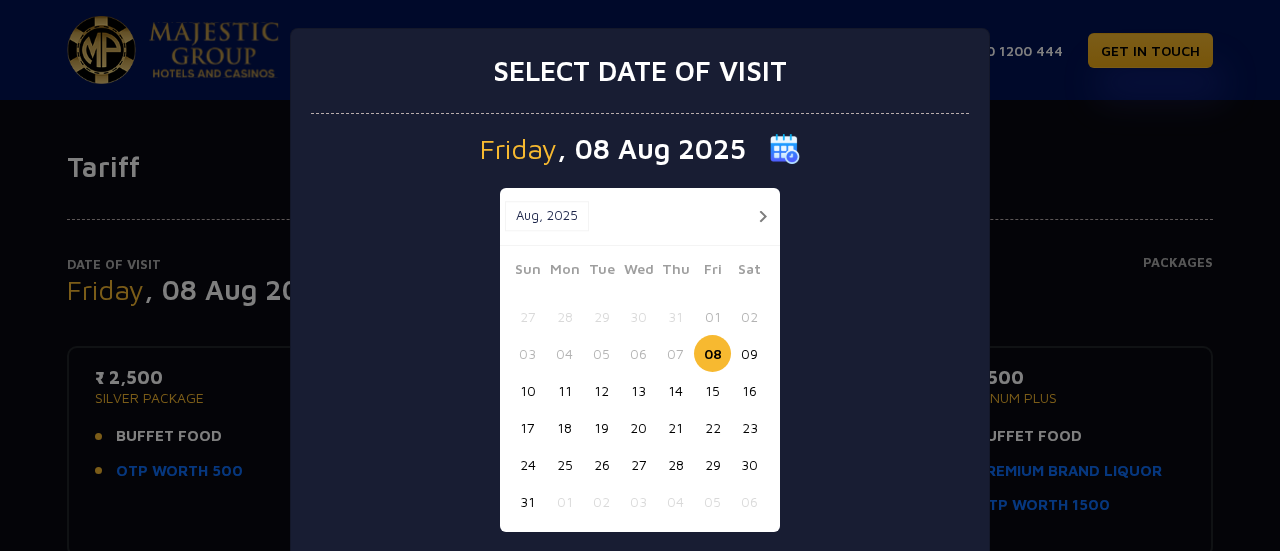 scroll, scrollTop: 0, scrollLeft: 0, axis: both 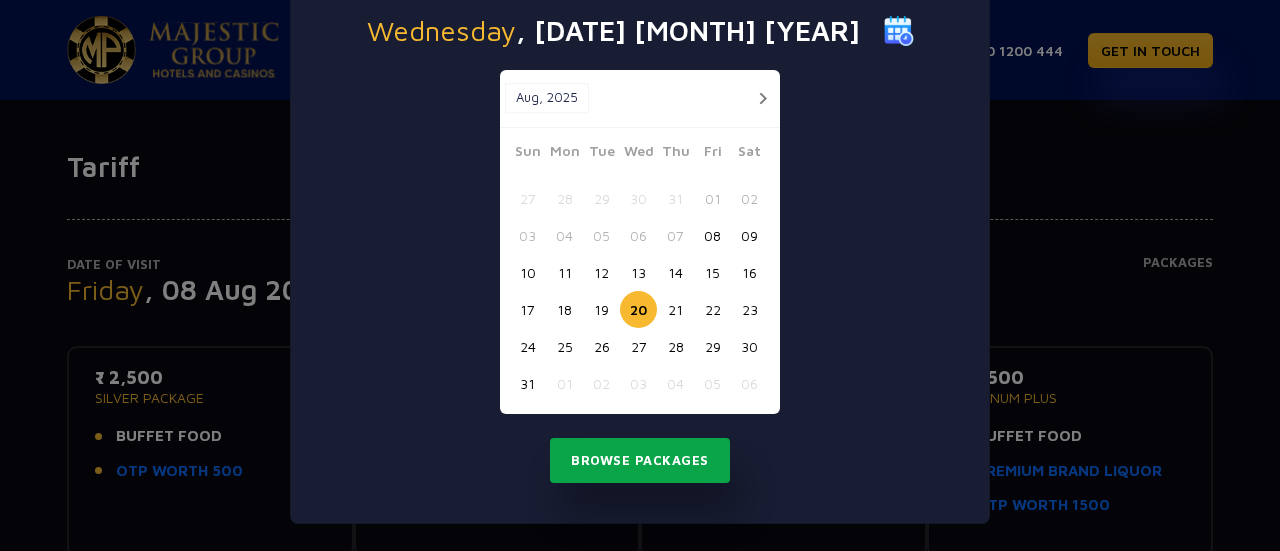click on "Browse Packages" at bounding box center (640, 461) 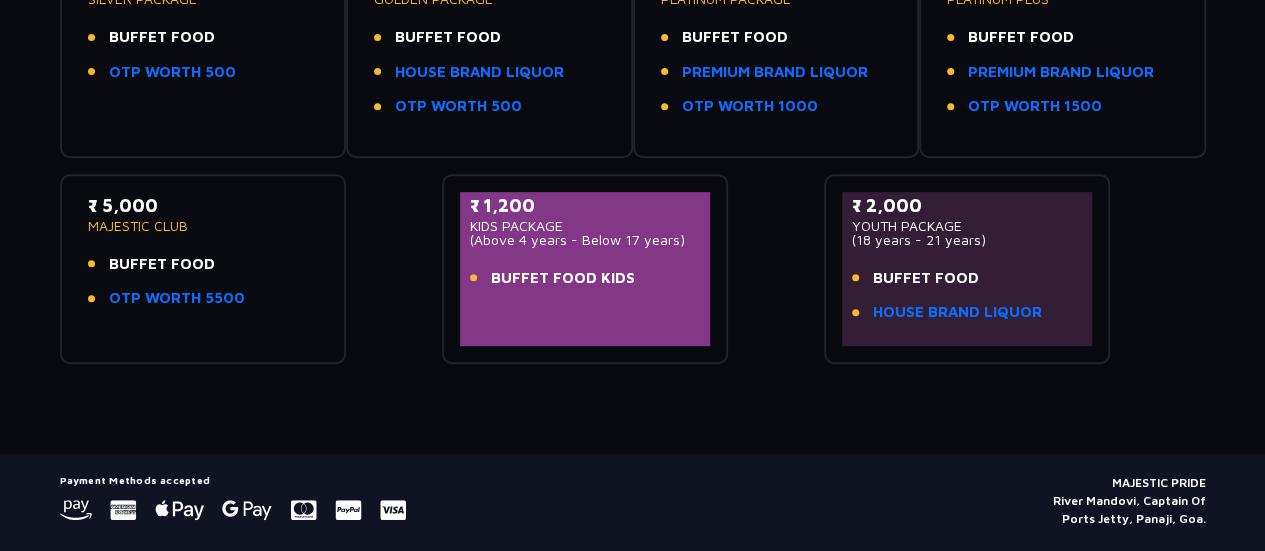 scroll, scrollTop: 400, scrollLeft: 0, axis: vertical 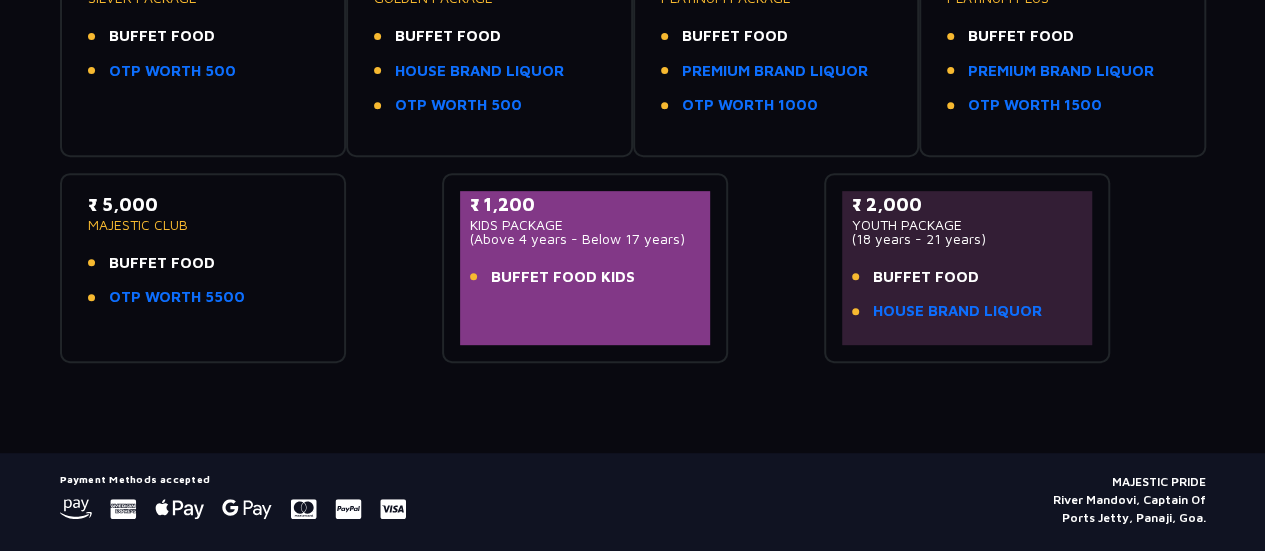 click on "₹ 5,000   MAJESTIC CLUB   BUFFET FOOD   OTP WORTH 5500" 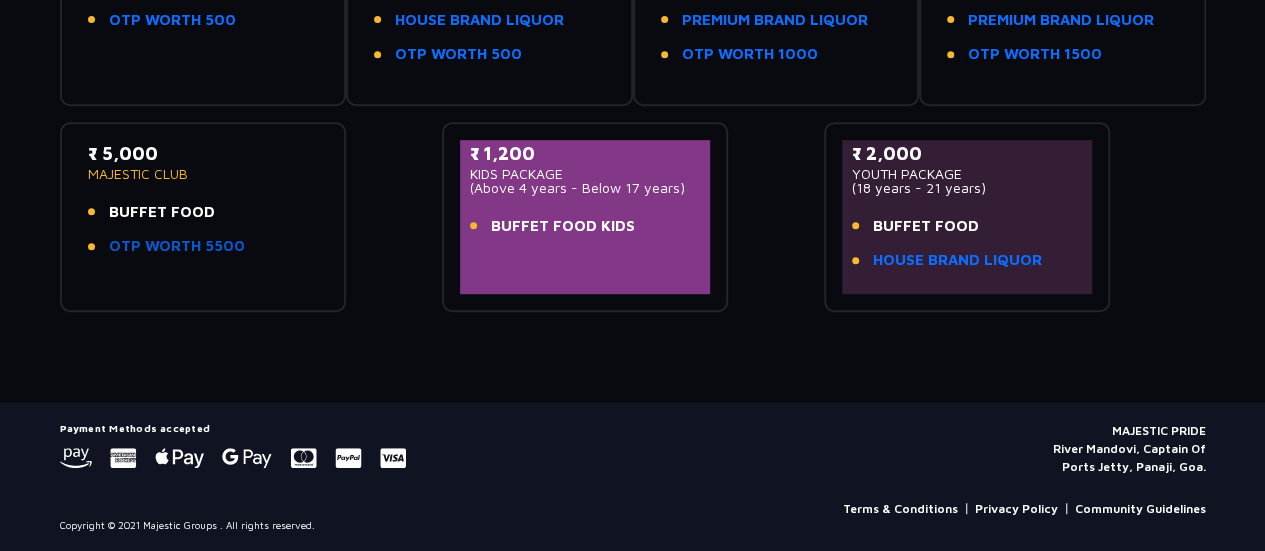 scroll, scrollTop: 351, scrollLeft: 0, axis: vertical 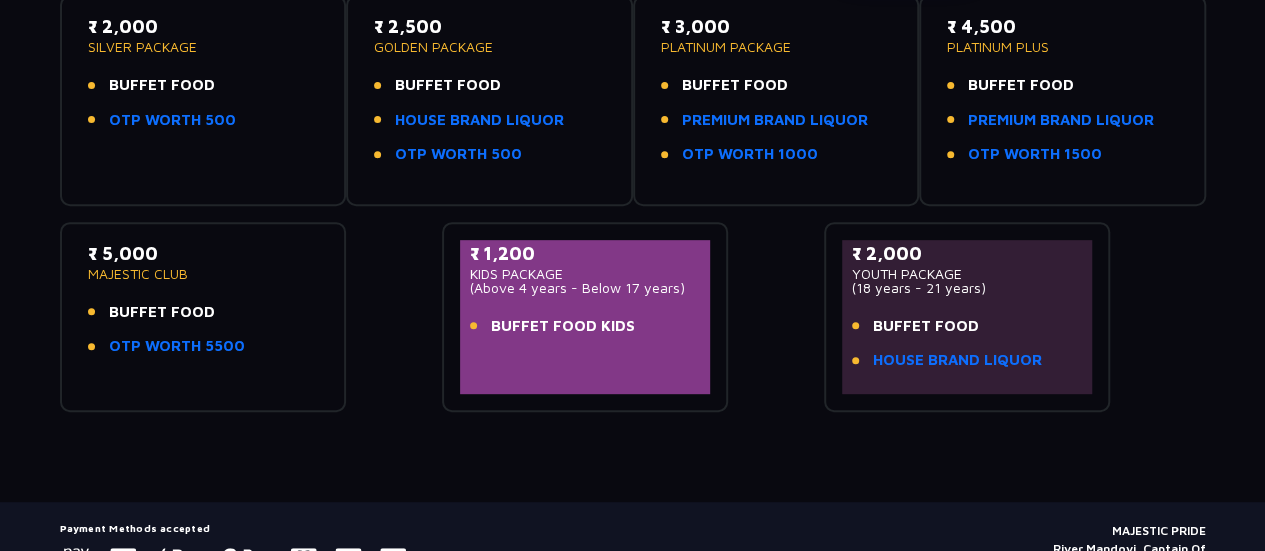click on "₹ 5,000" 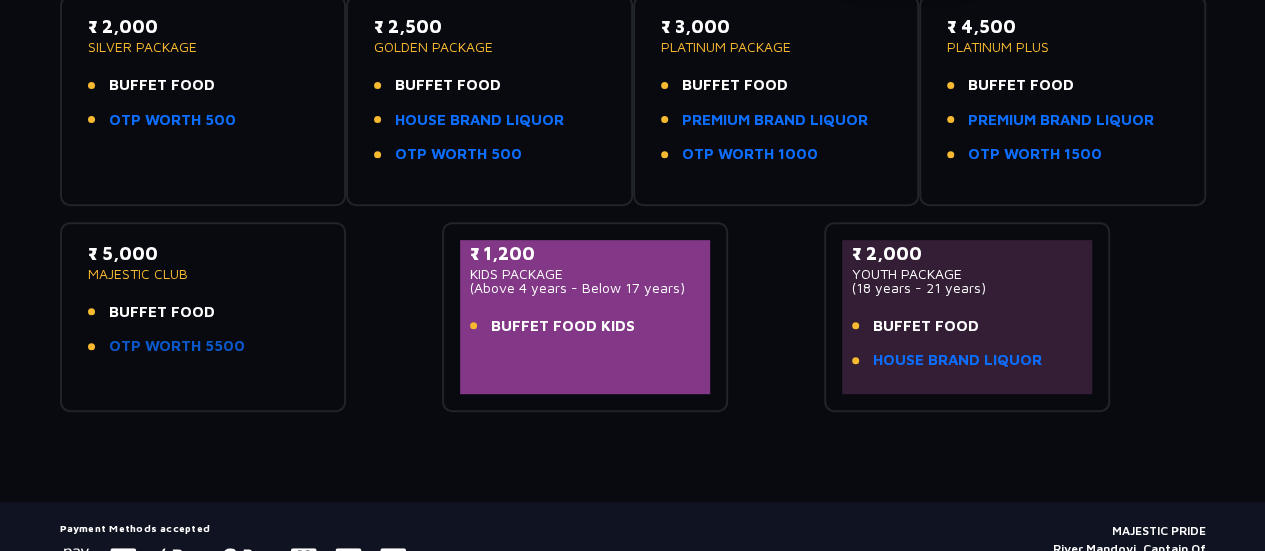 click on "OTP WORTH 5500" 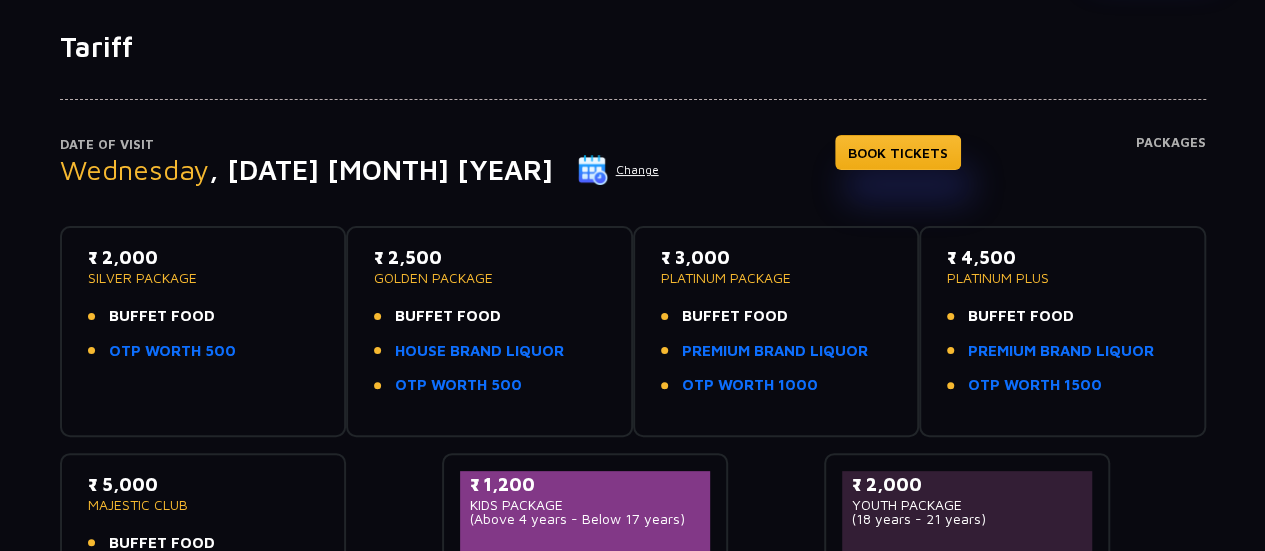scroll, scrollTop: 151, scrollLeft: 0, axis: vertical 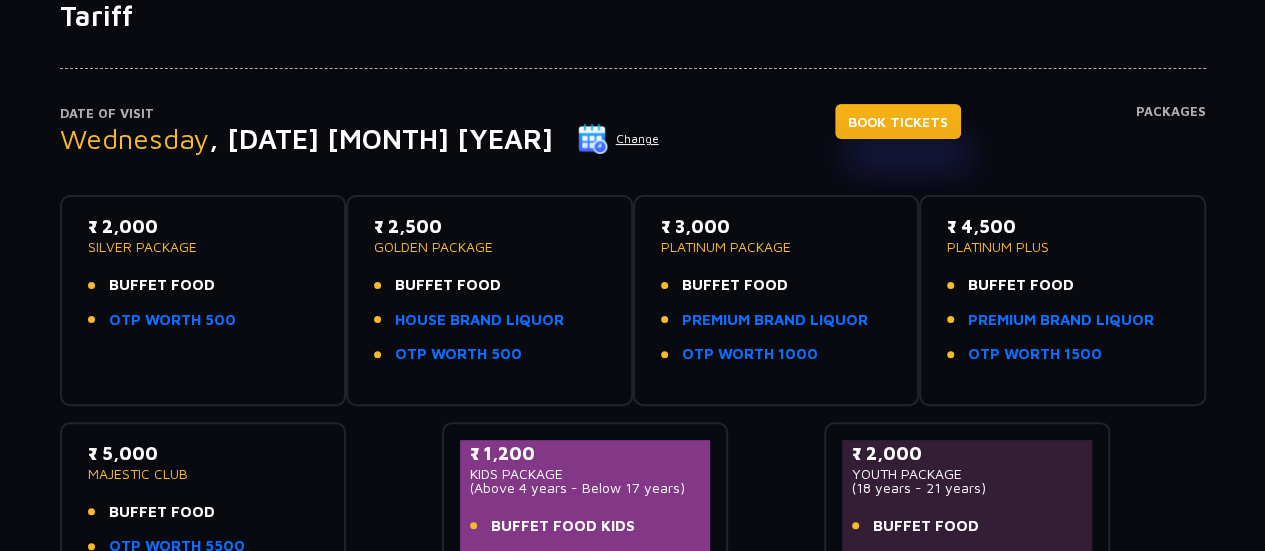 click on "BOOK TICKETS" 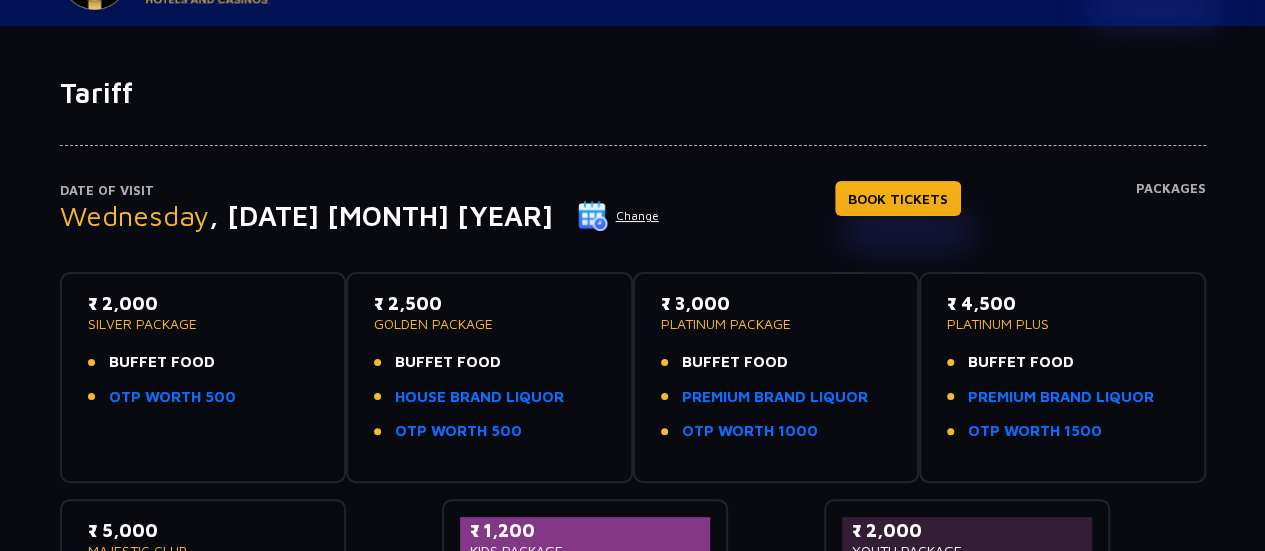 scroll, scrollTop: 0, scrollLeft: 0, axis: both 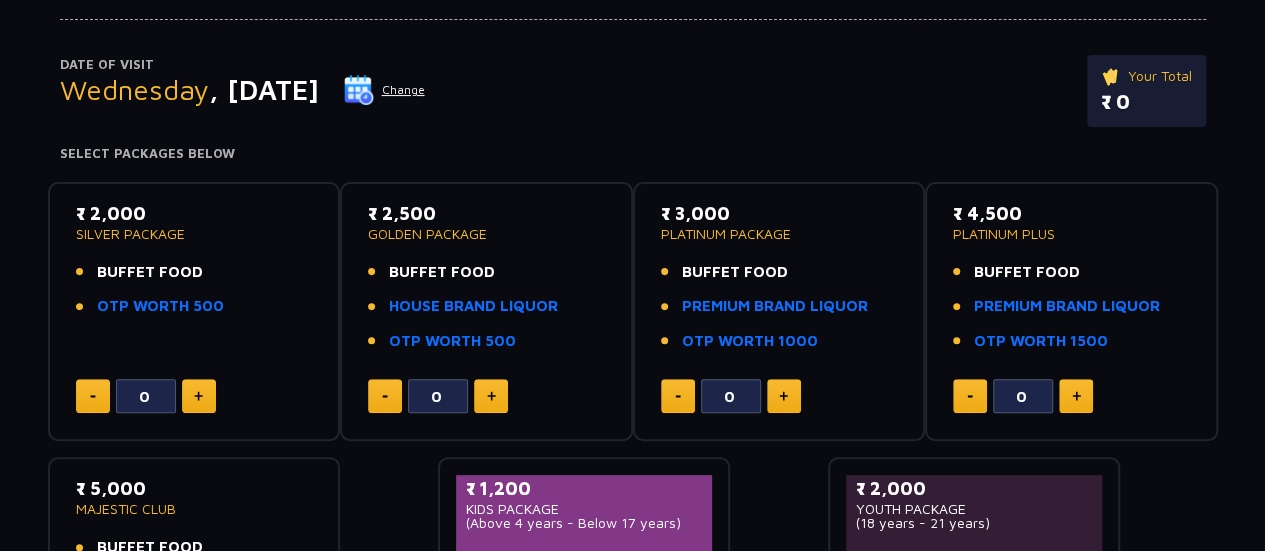 click on "0" 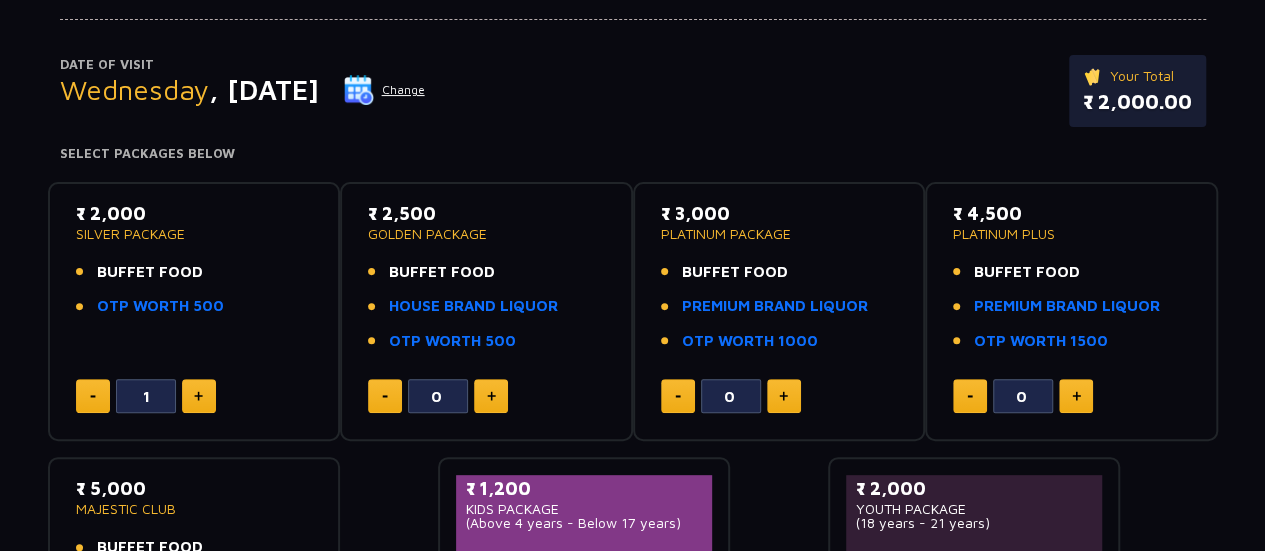 click 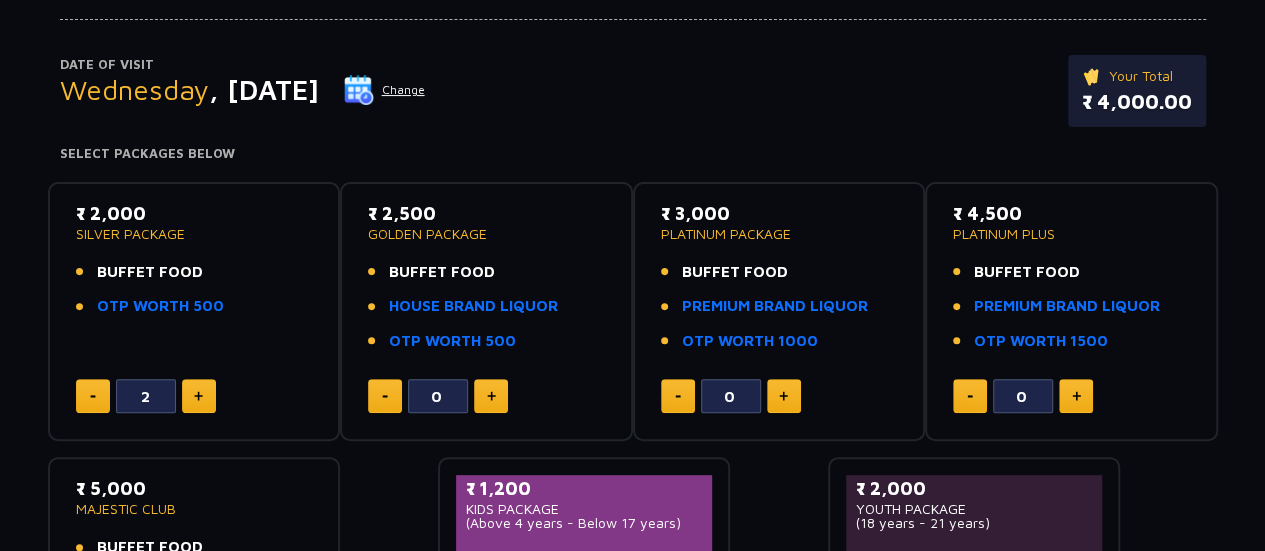 click 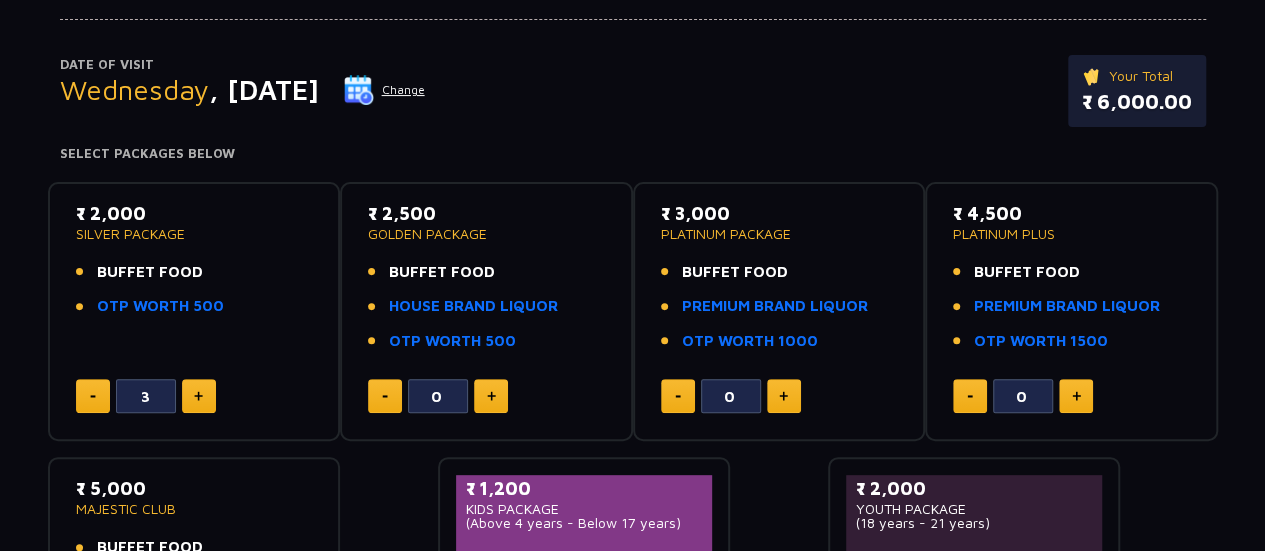 click 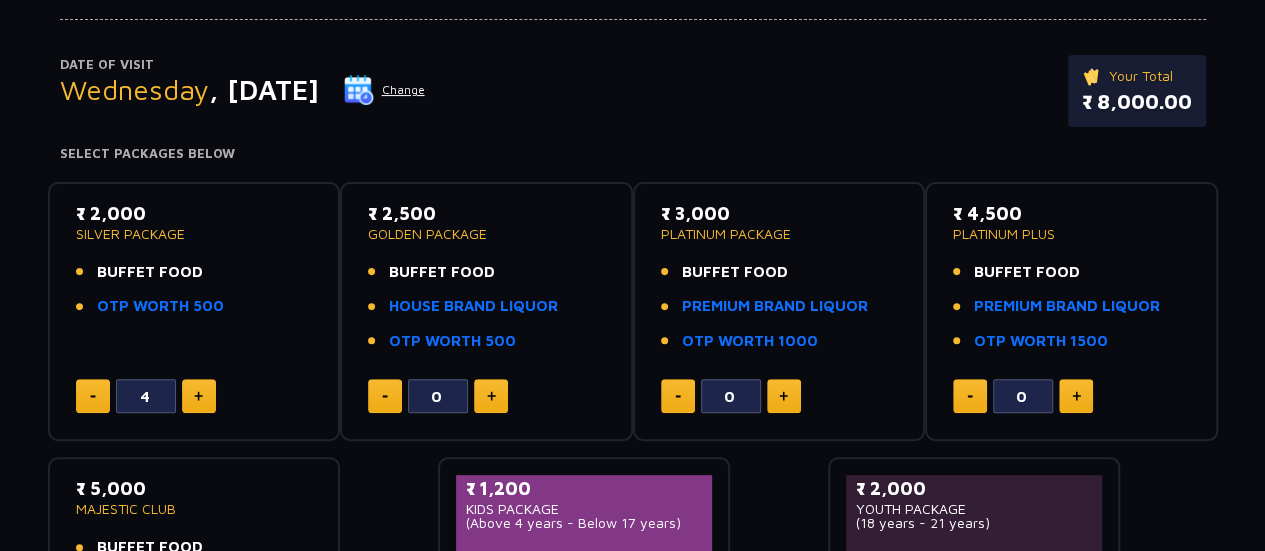 click 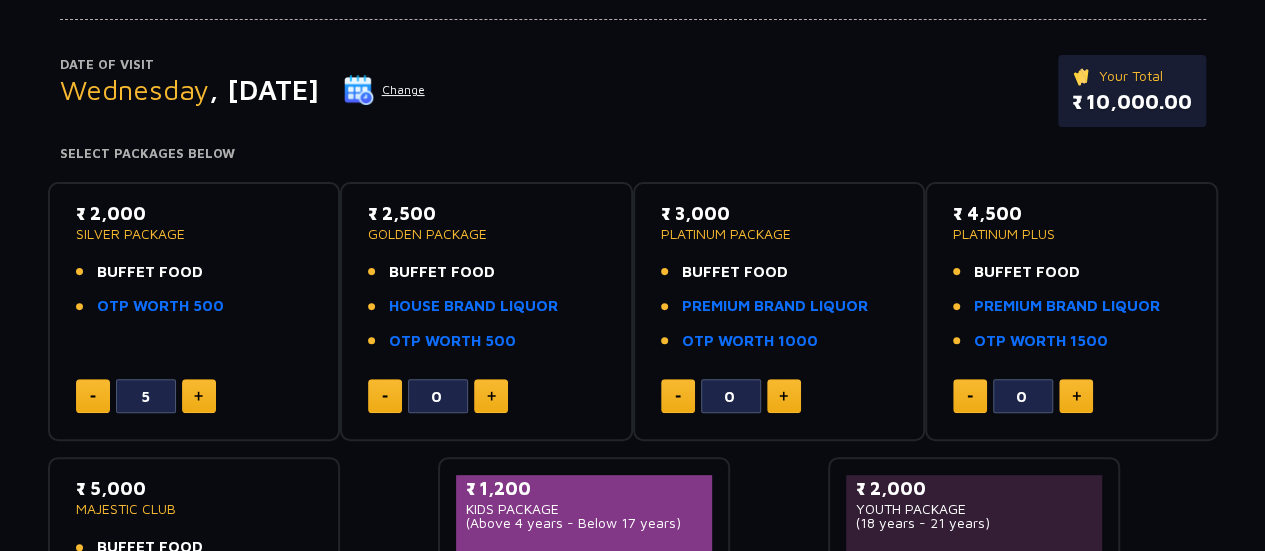 click 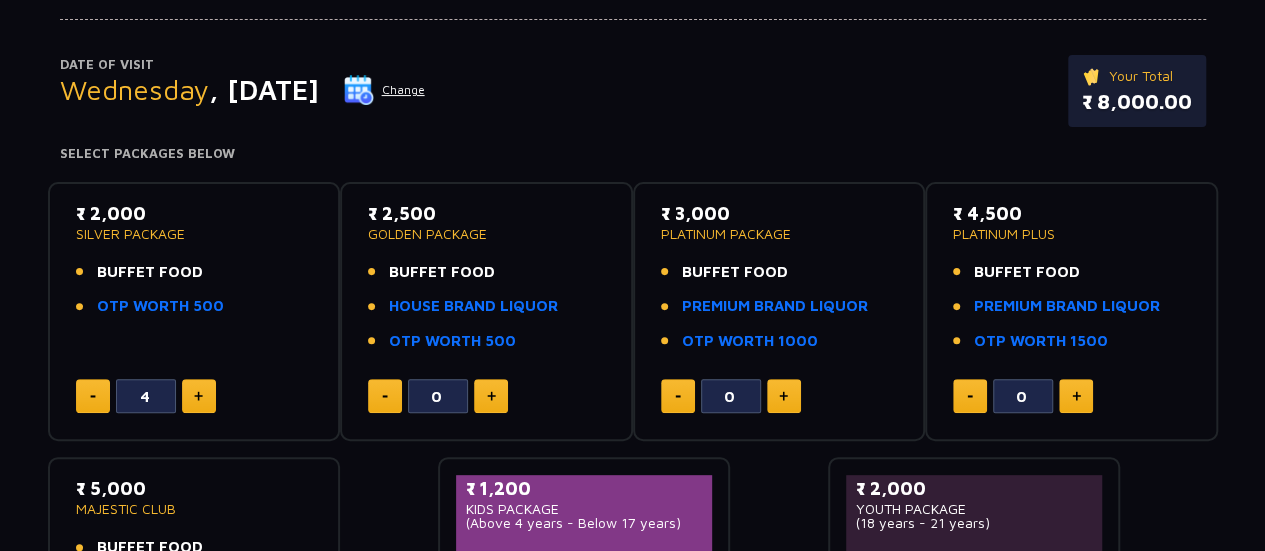 click 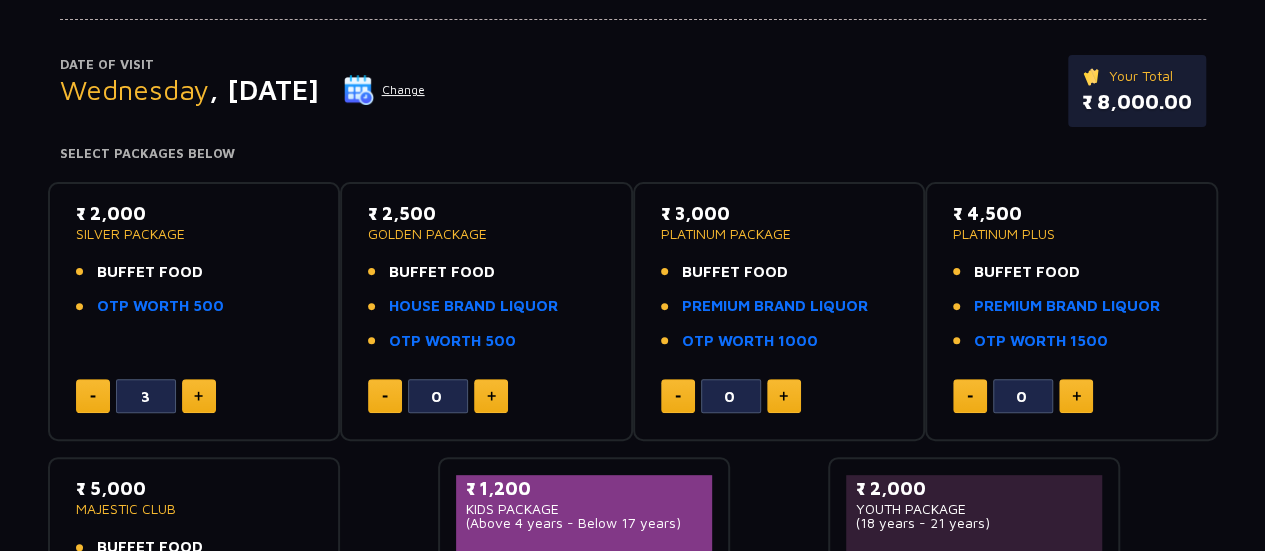 click 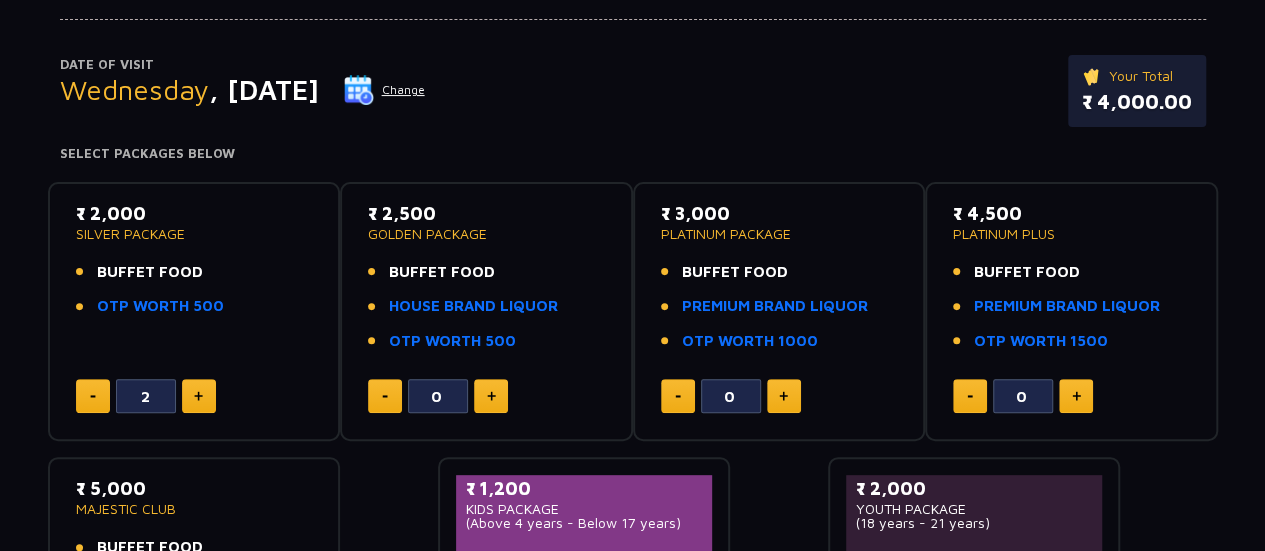 click 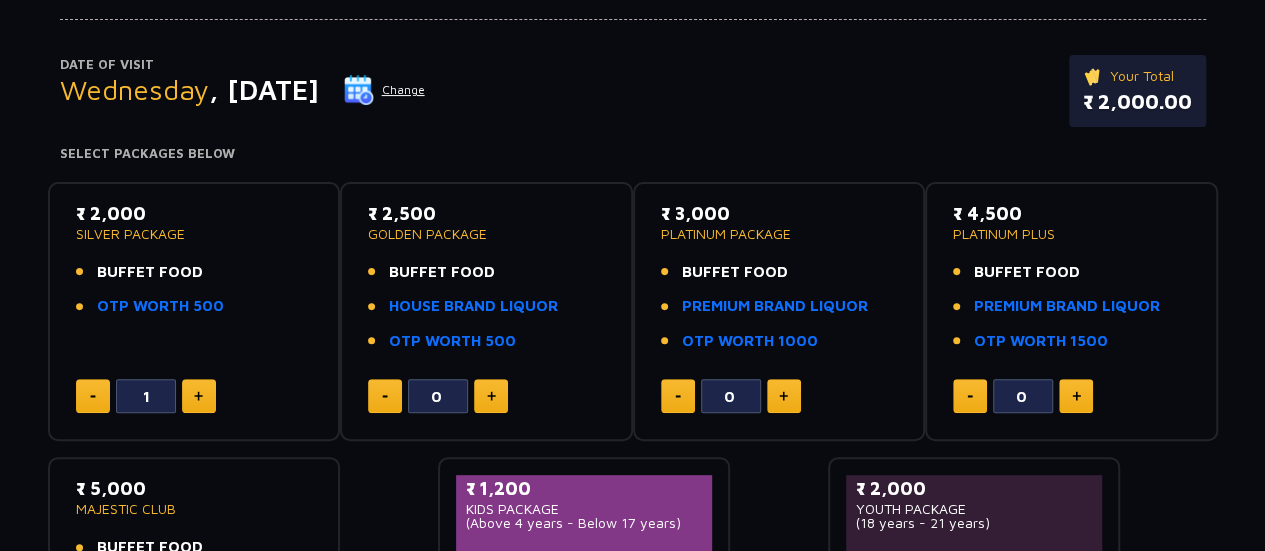 click 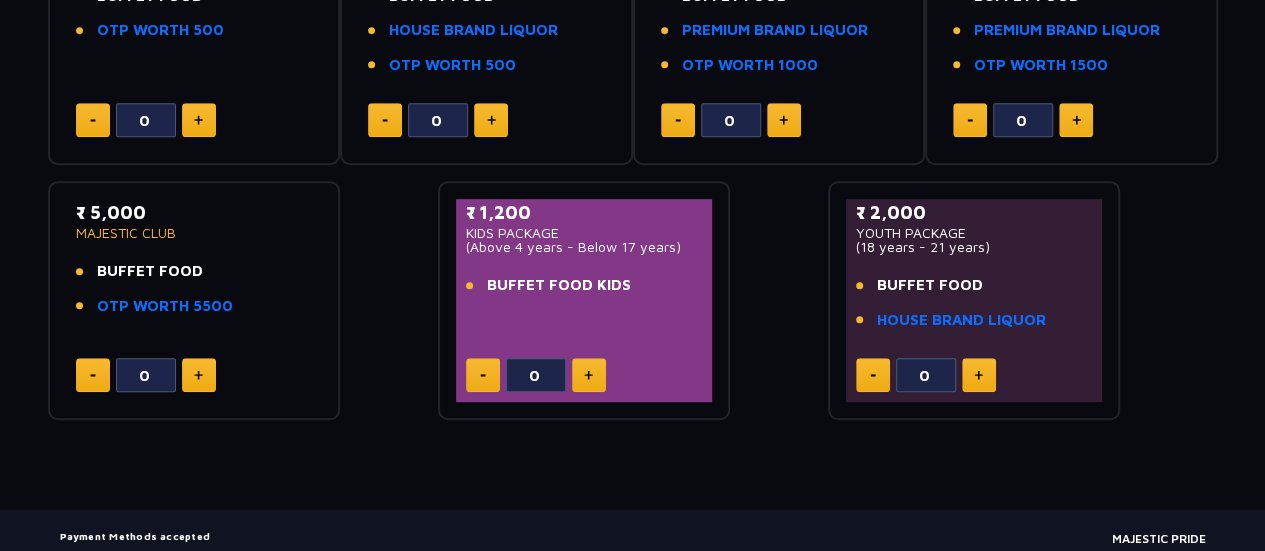 scroll, scrollTop: 500, scrollLeft: 0, axis: vertical 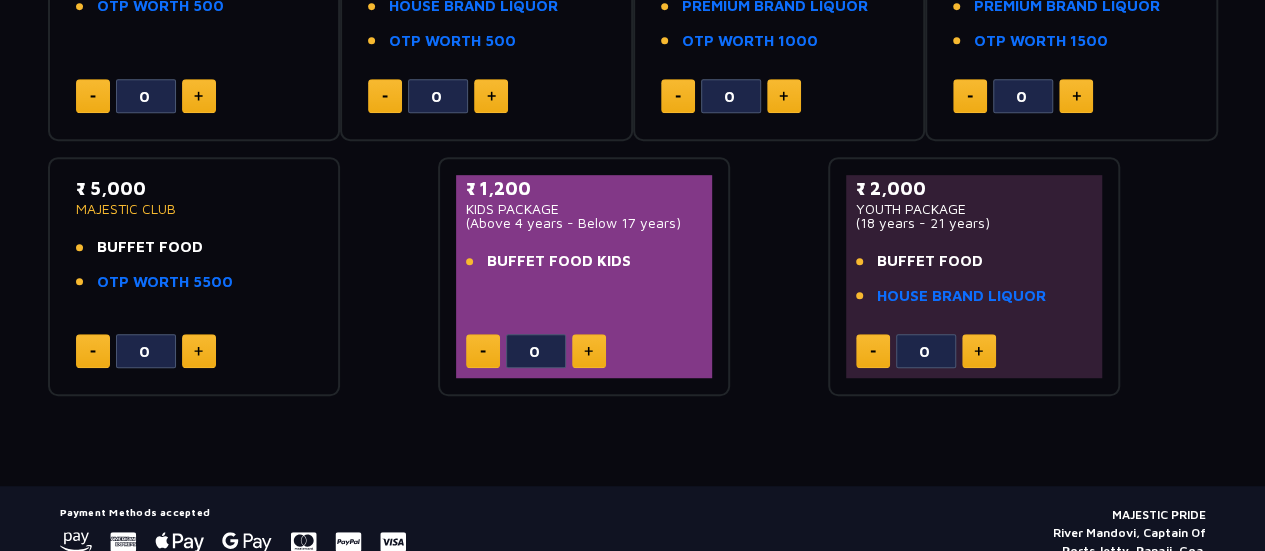 click 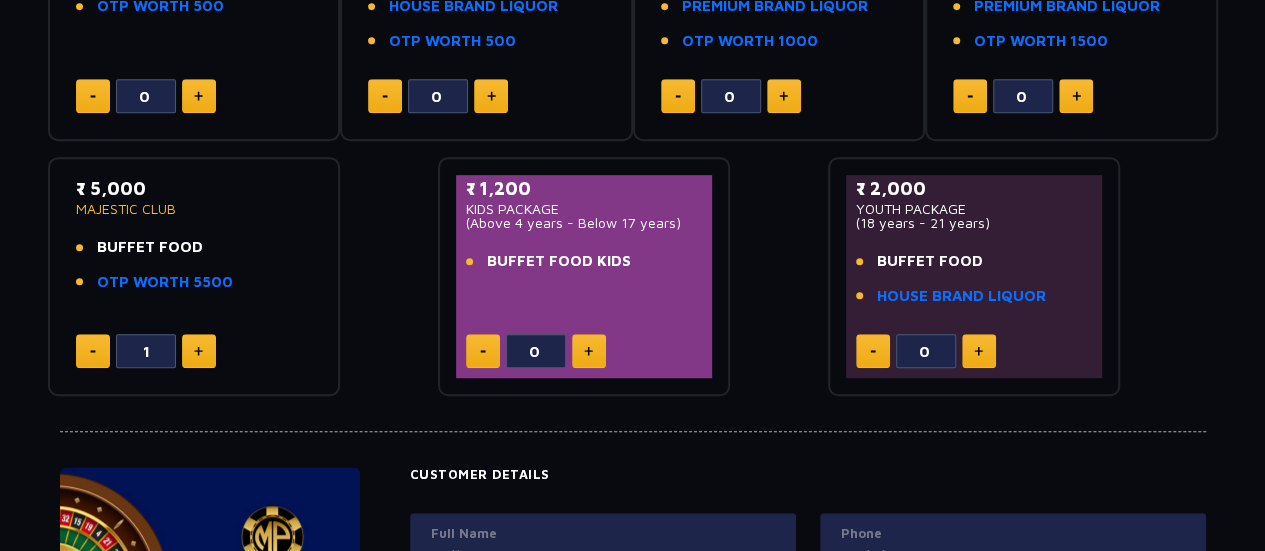 click 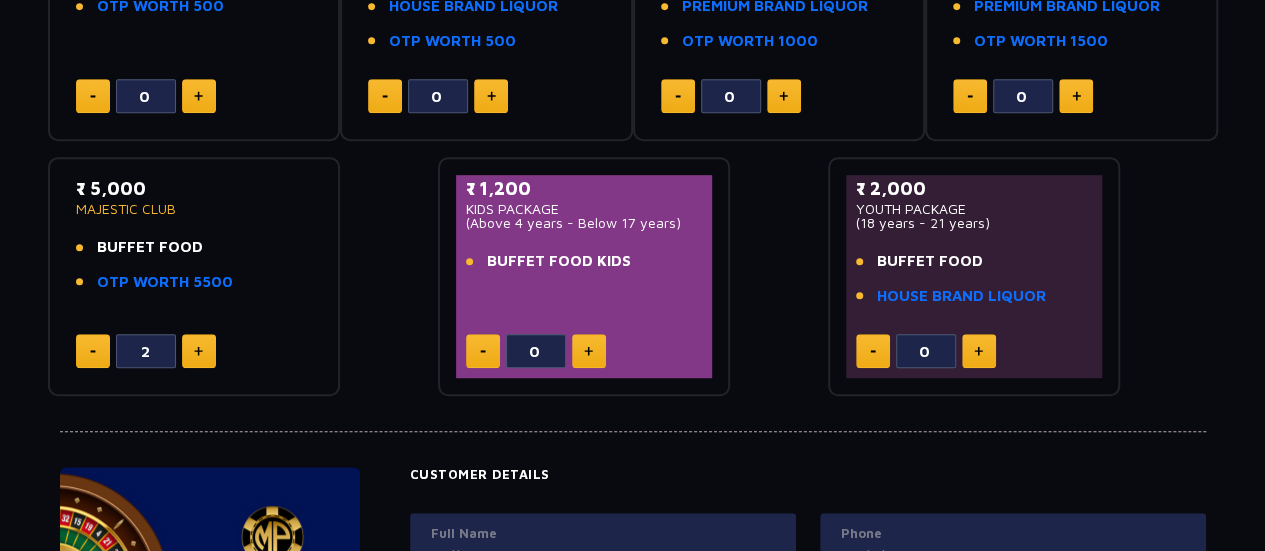 click 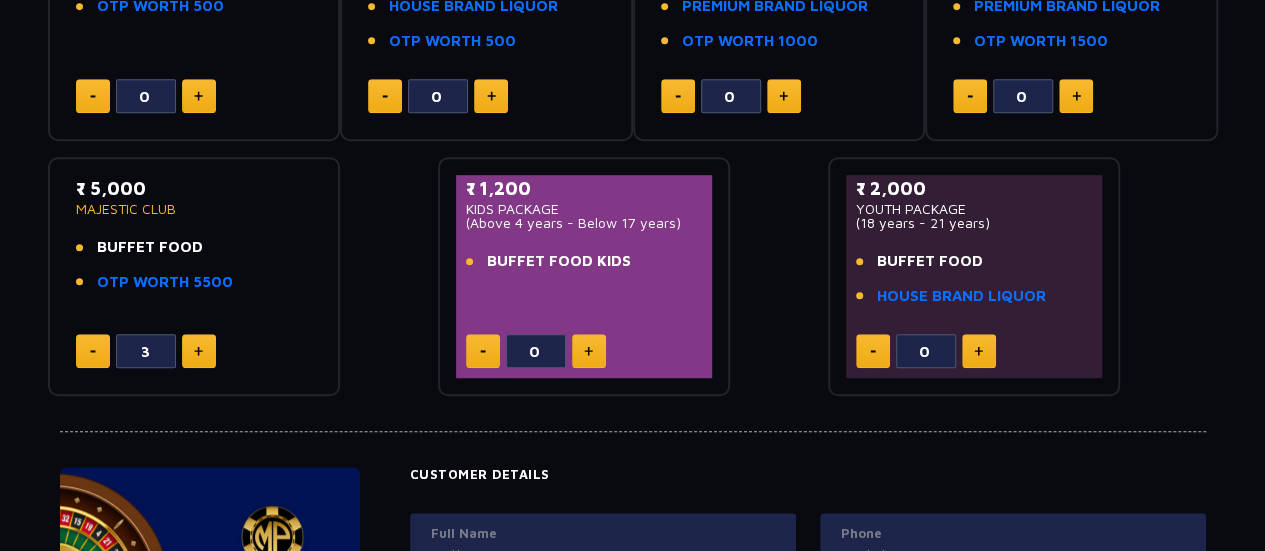 click 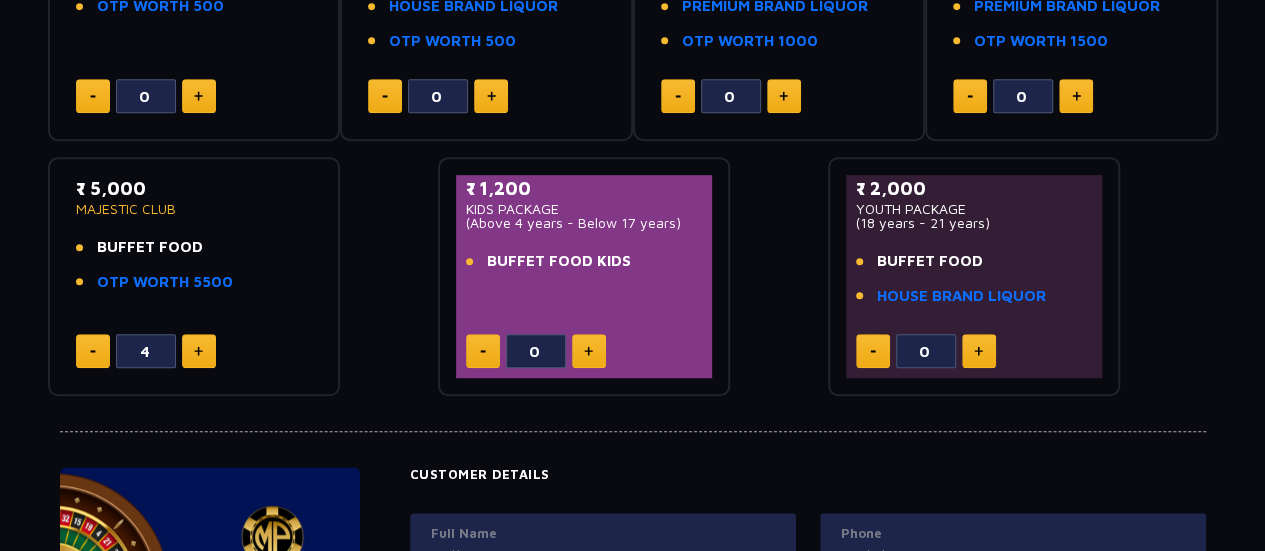 click 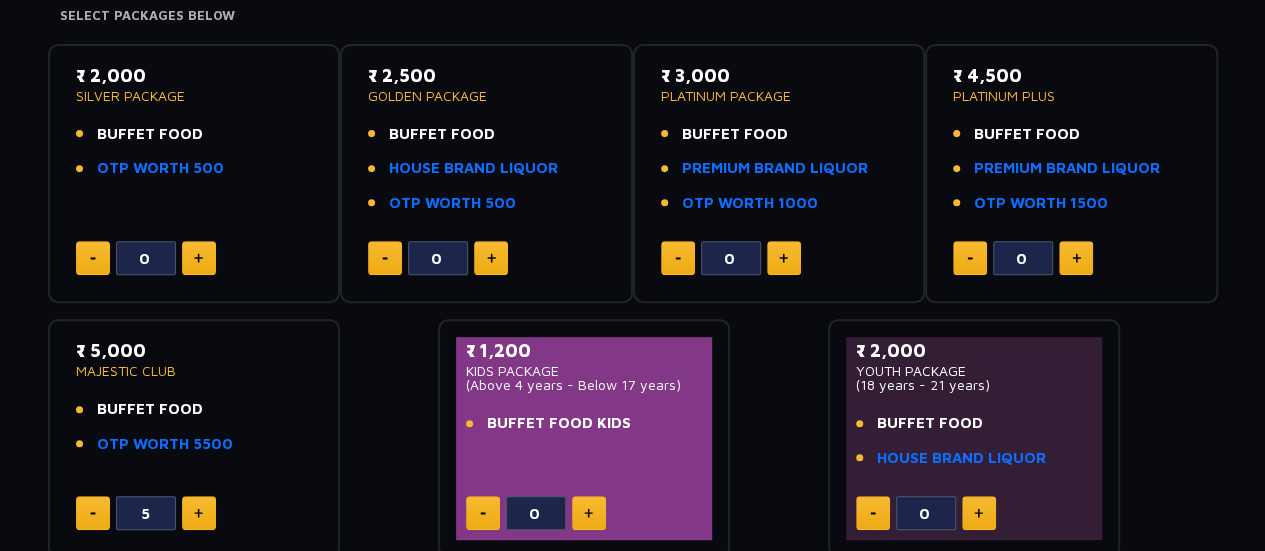 scroll, scrollTop: 337, scrollLeft: 0, axis: vertical 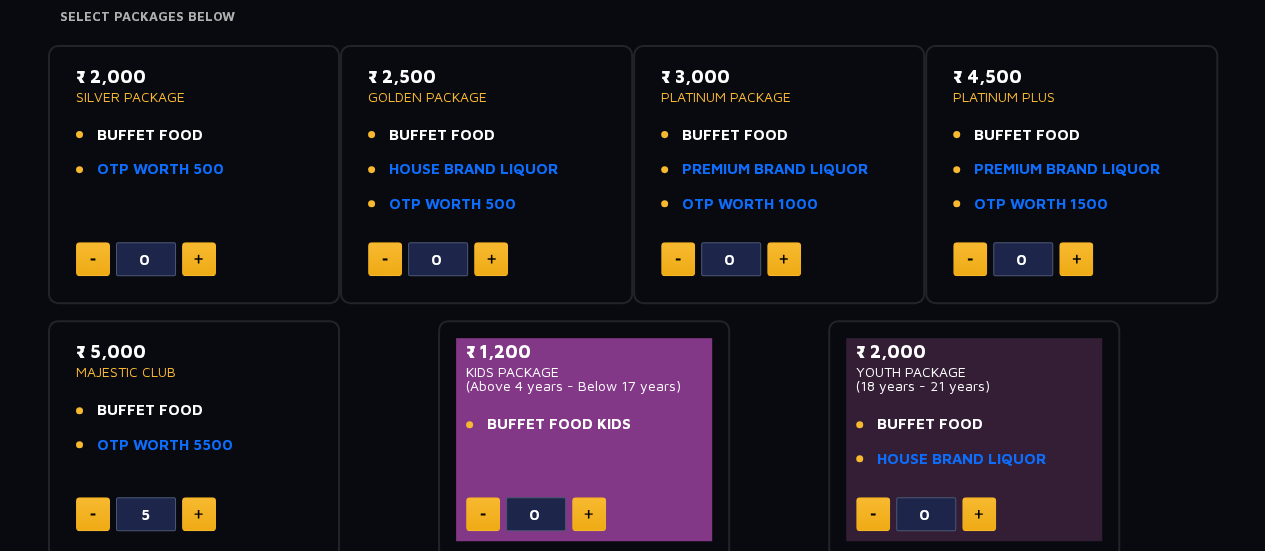 click 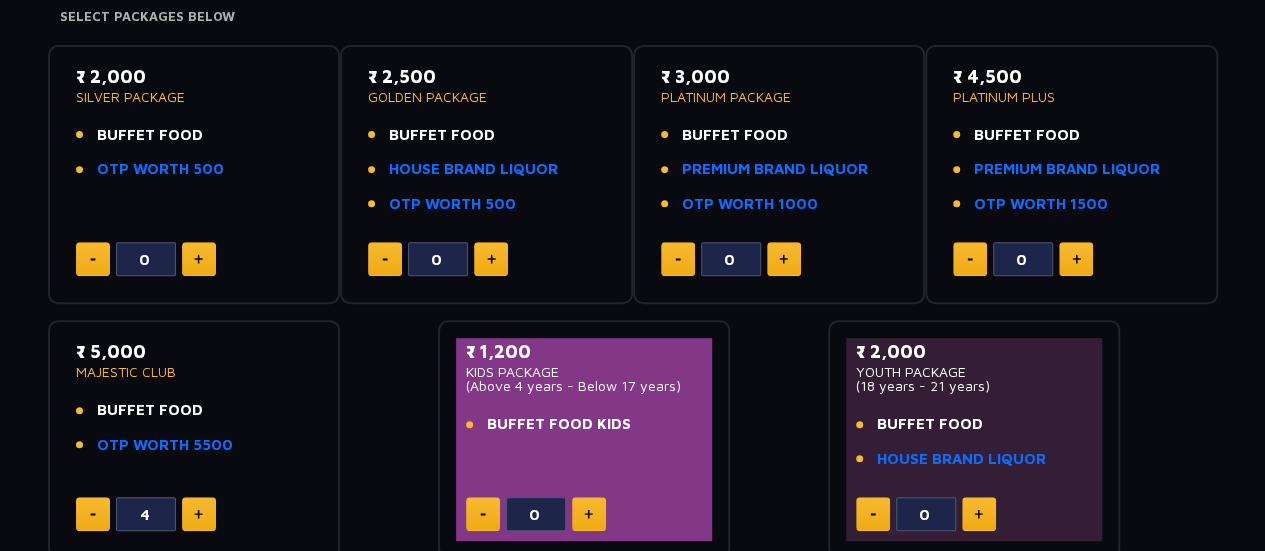 click 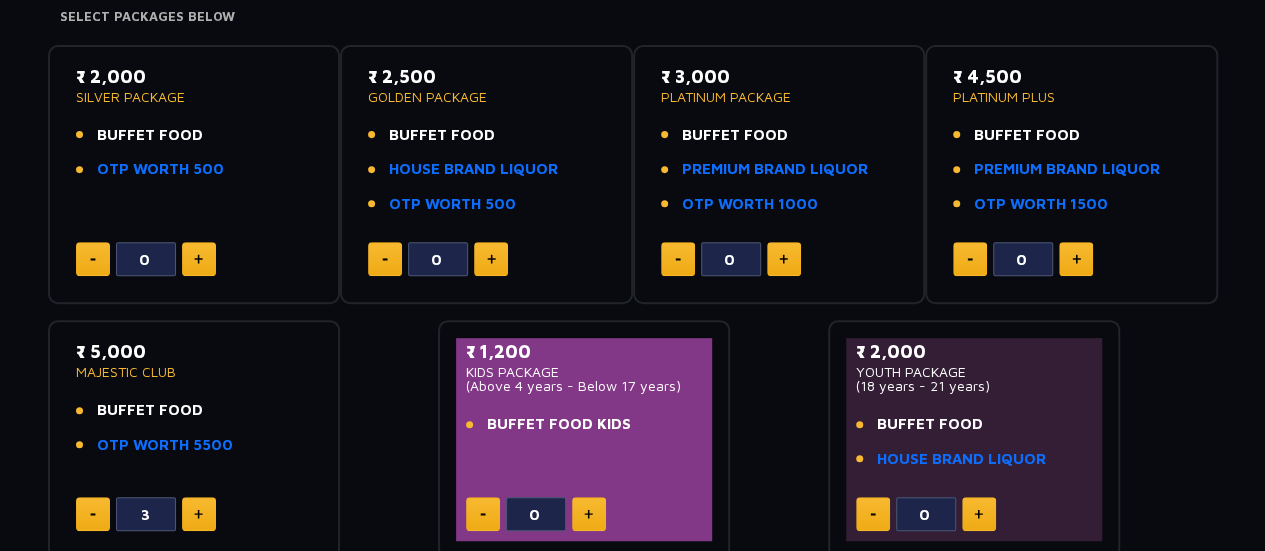 click 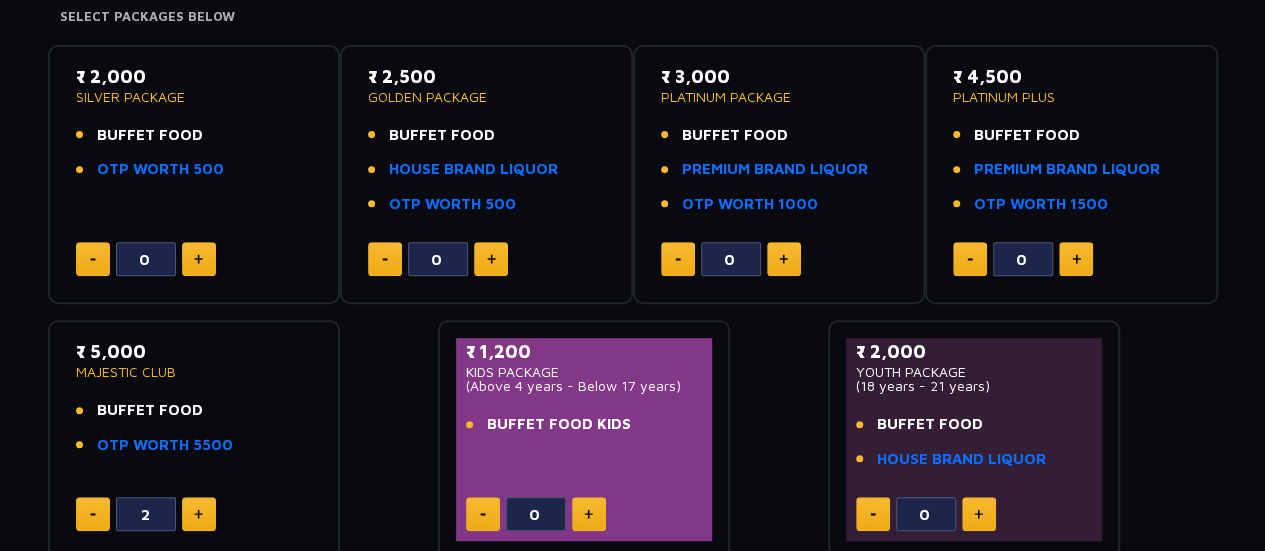 click 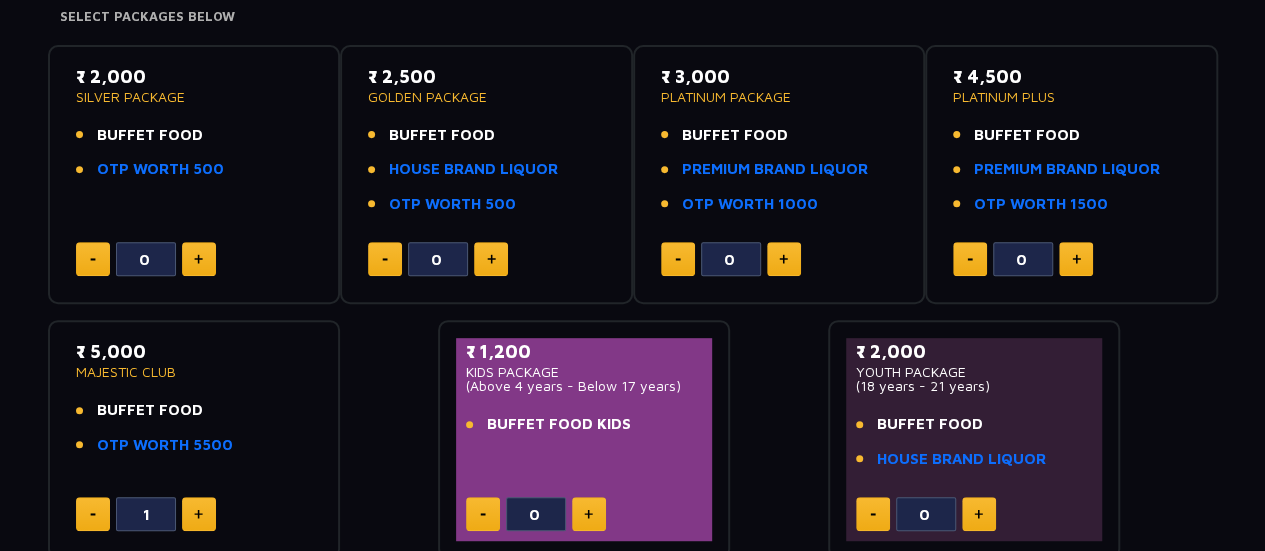 click 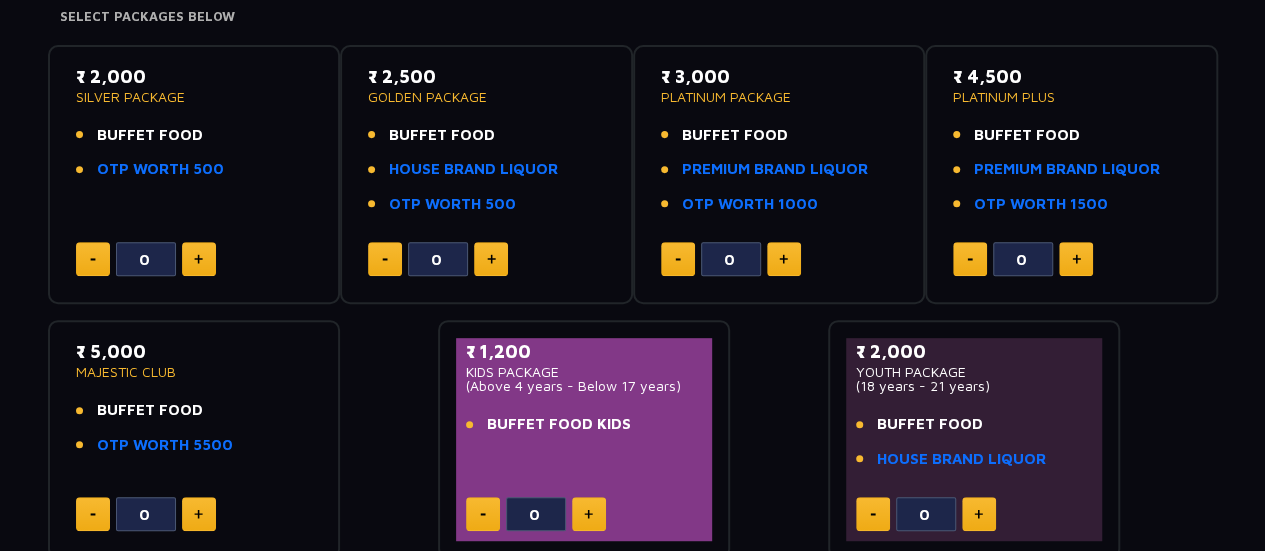 click 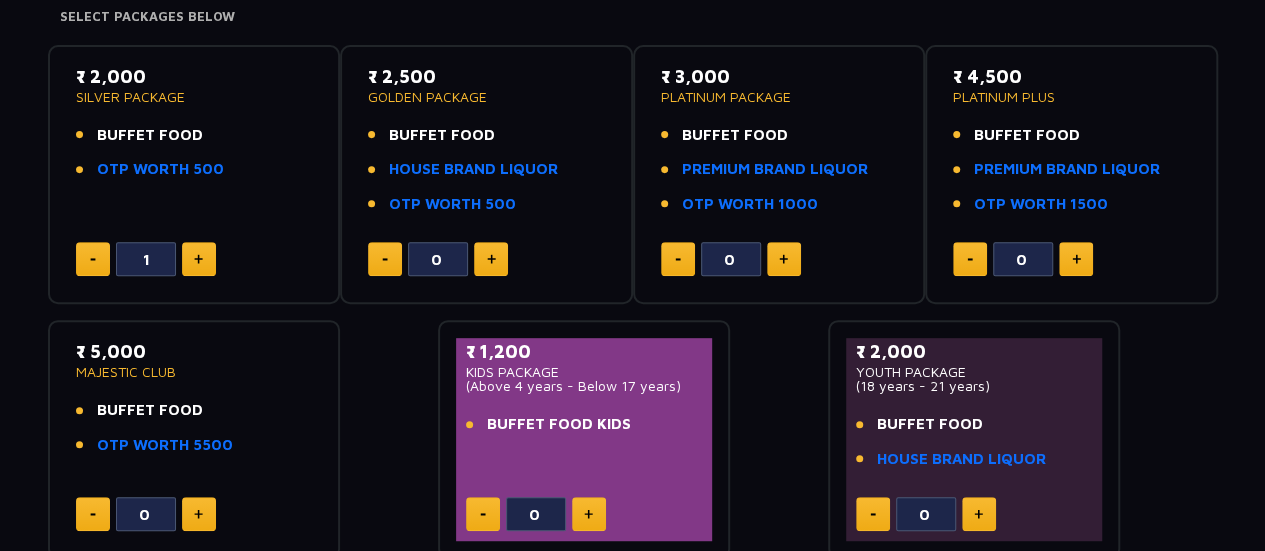 click 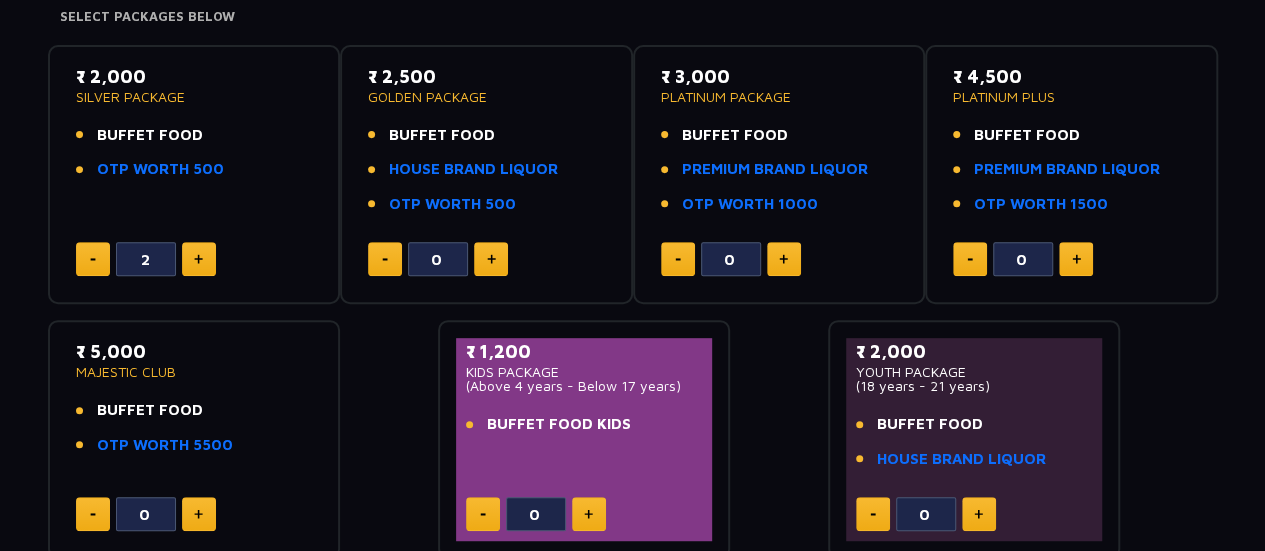 click 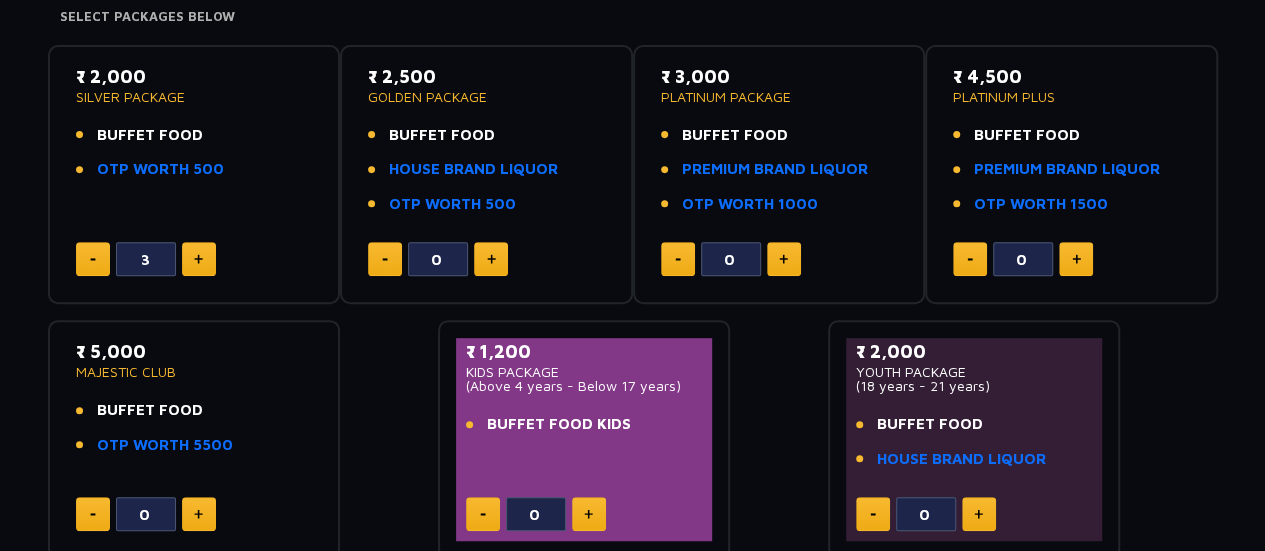 click 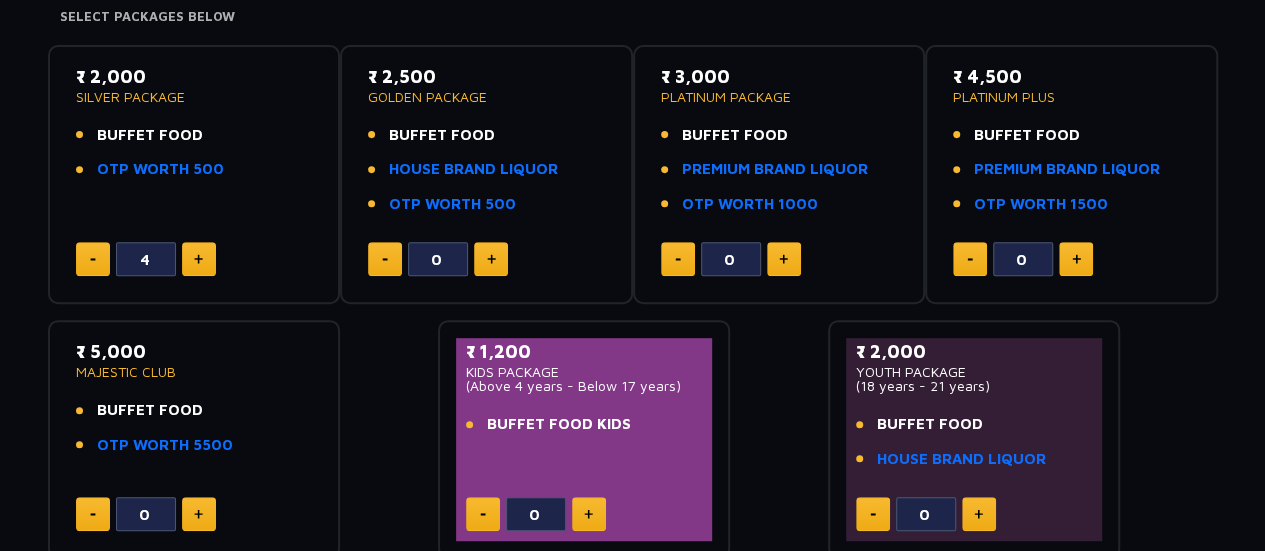 click 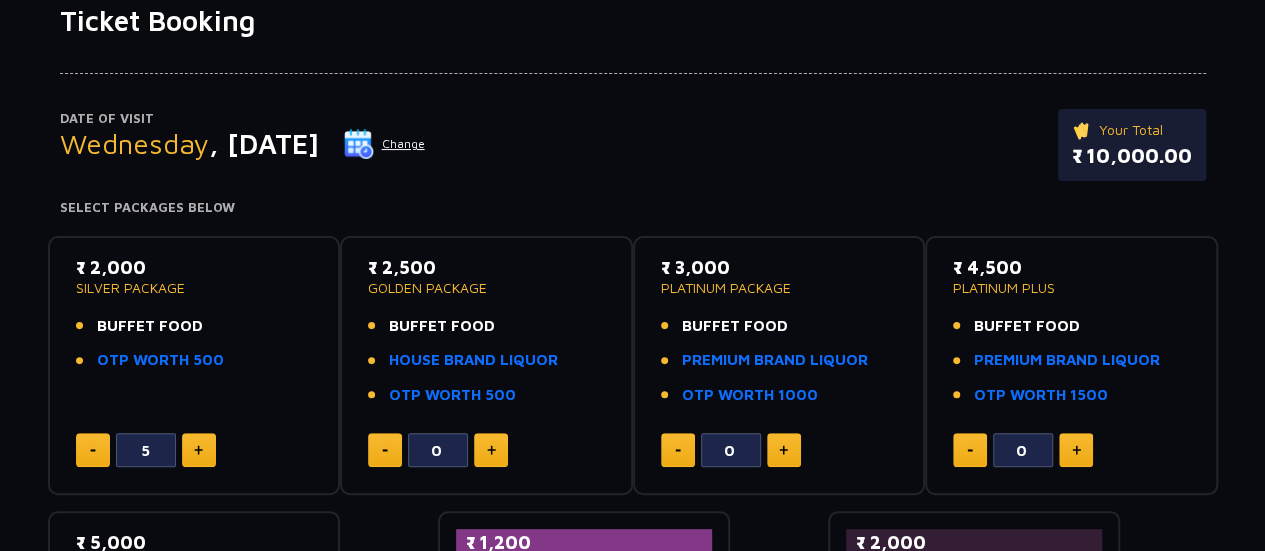 scroll, scrollTop: 0, scrollLeft: 0, axis: both 